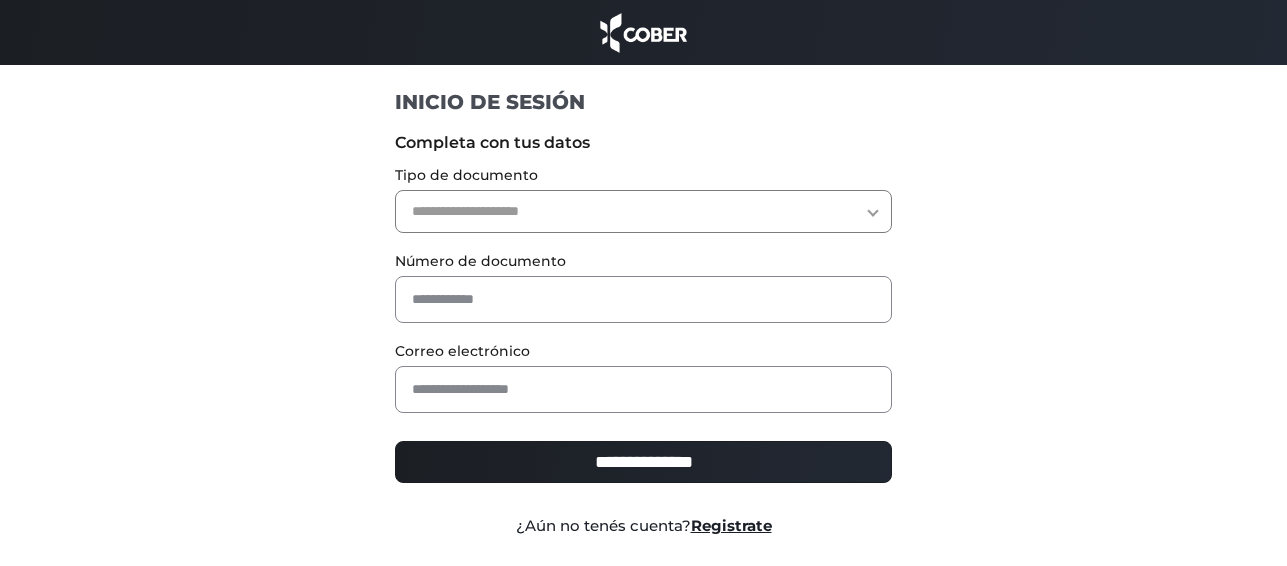 scroll, scrollTop: 0, scrollLeft: 0, axis: both 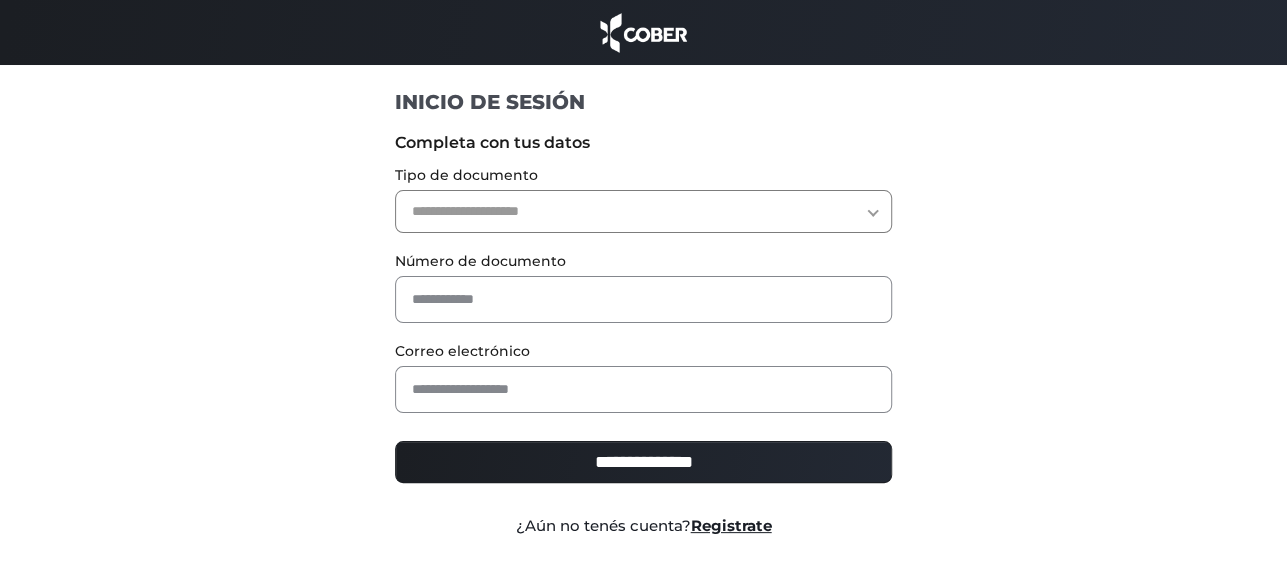 click on "**********" at bounding box center (643, 211) 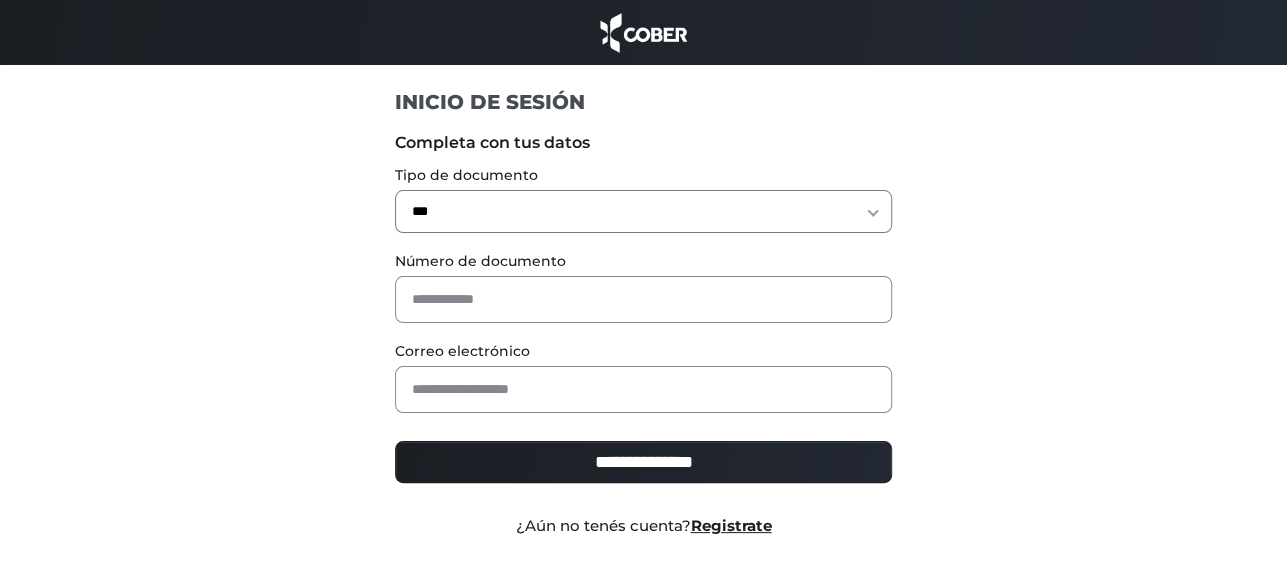 click on "**********" at bounding box center [643, 211] 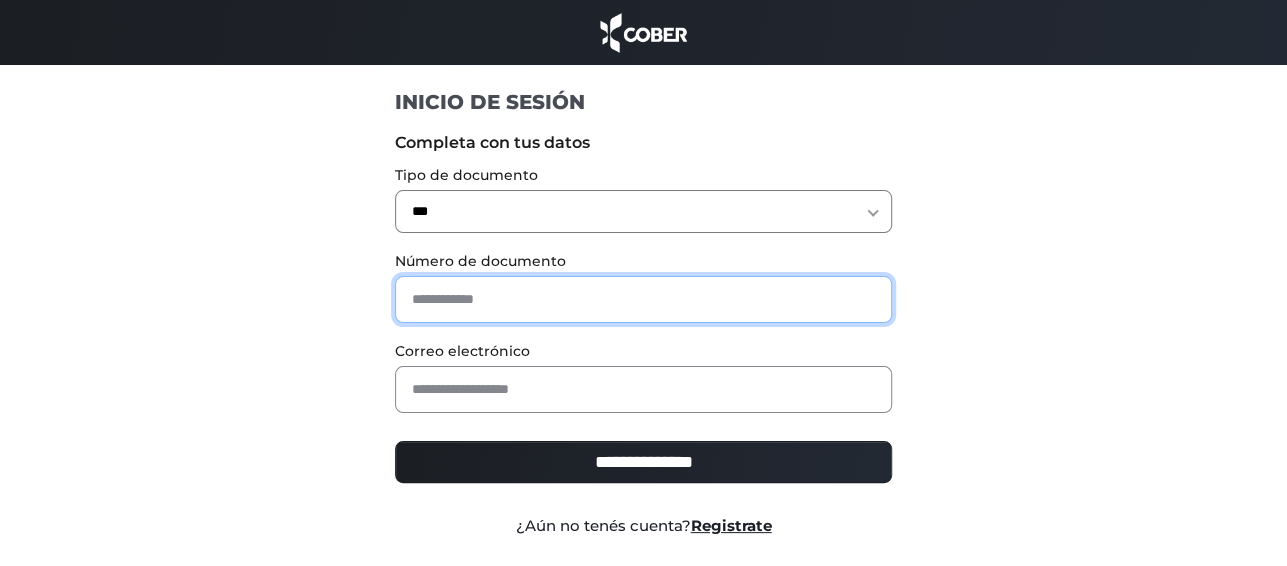 click at bounding box center [643, 299] 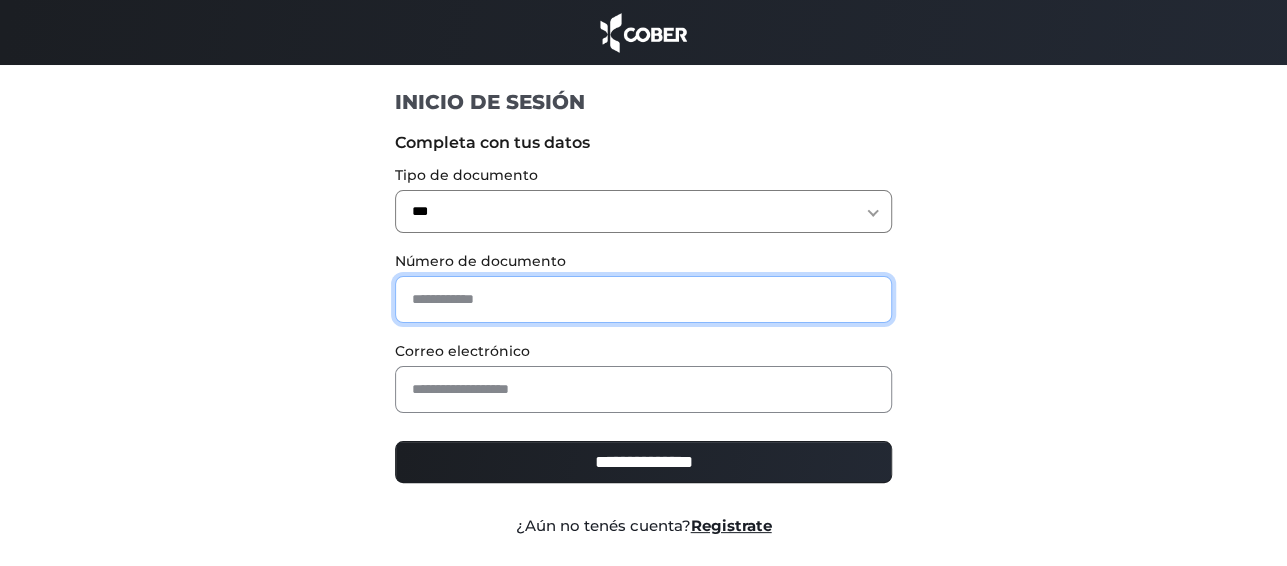 type on "********" 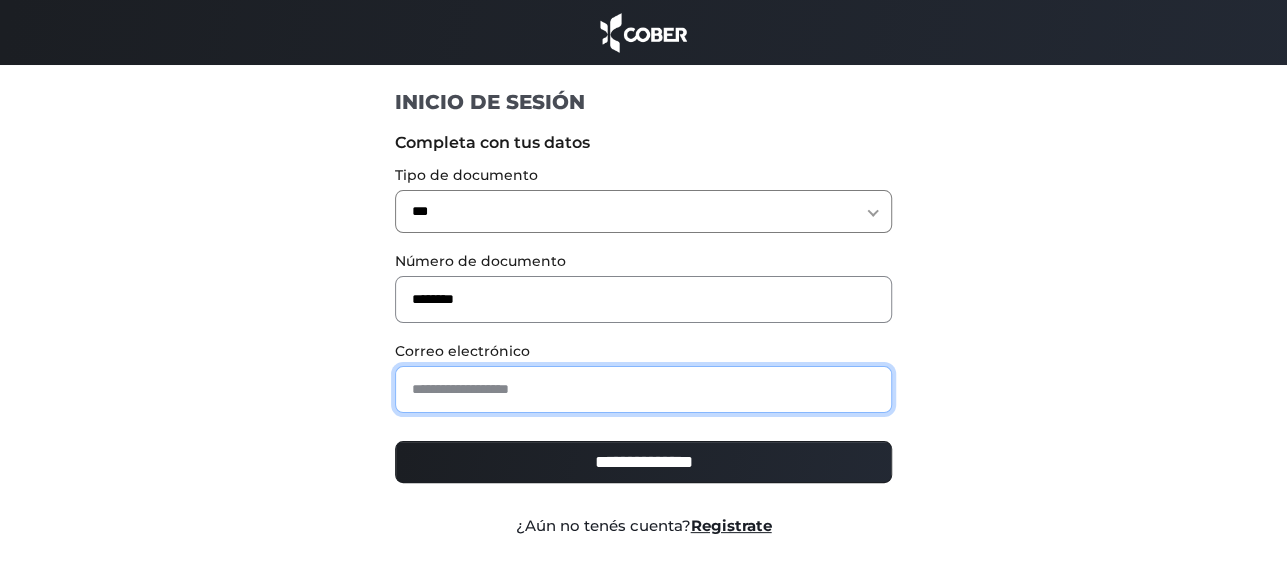 click at bounding box center (643, 389) 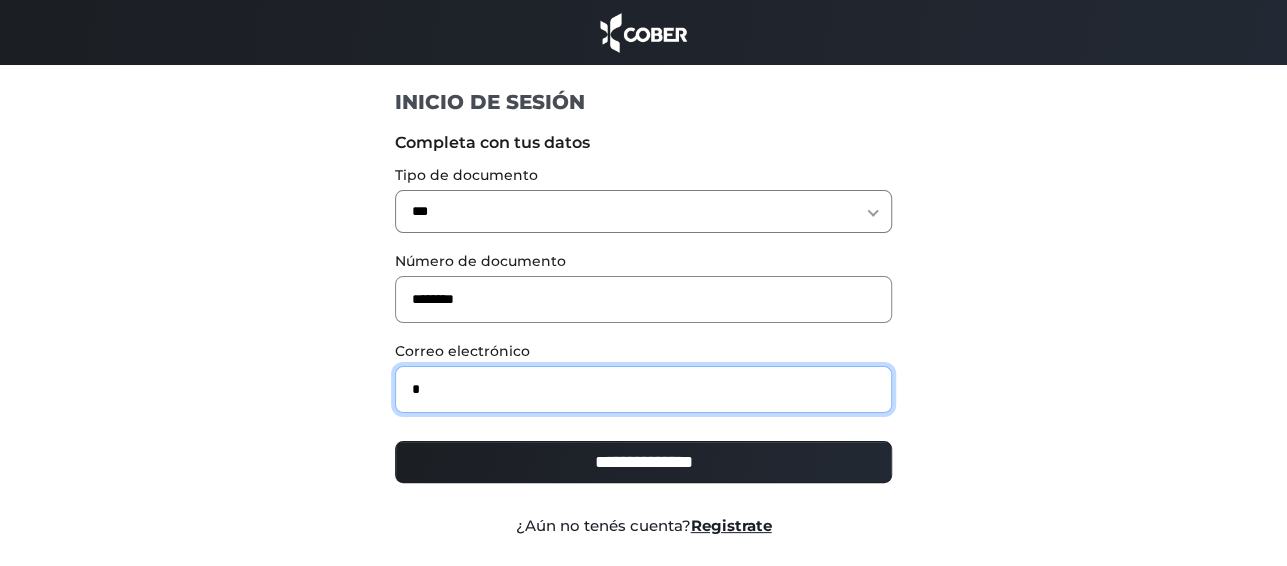 type on "**********" 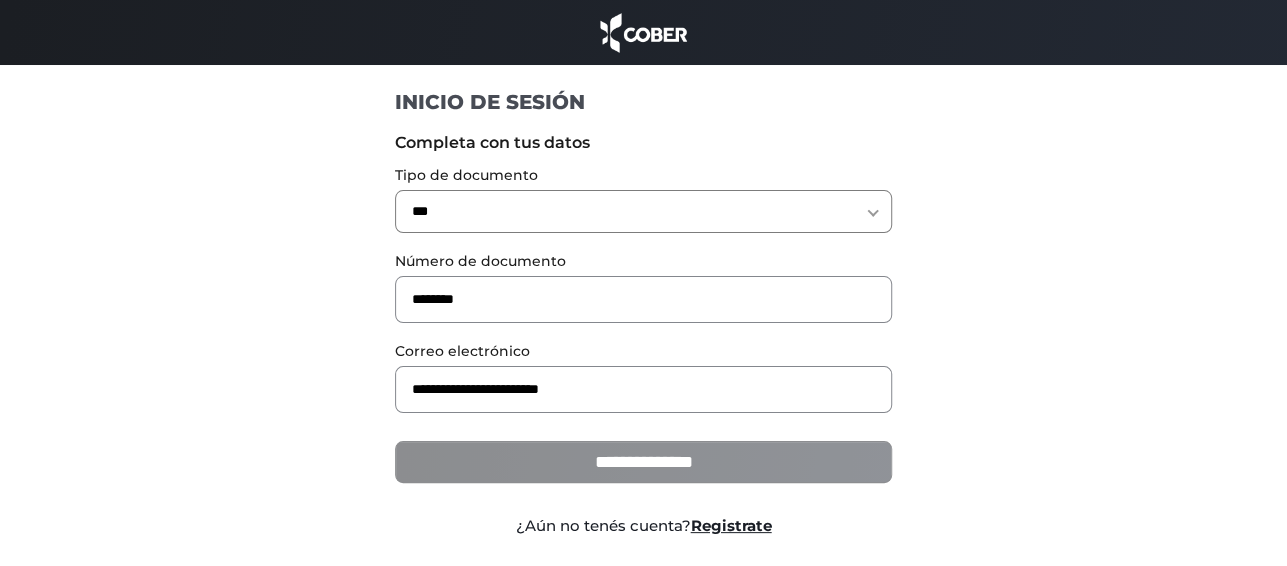 click on "**********" at bounding box center (643, 462) 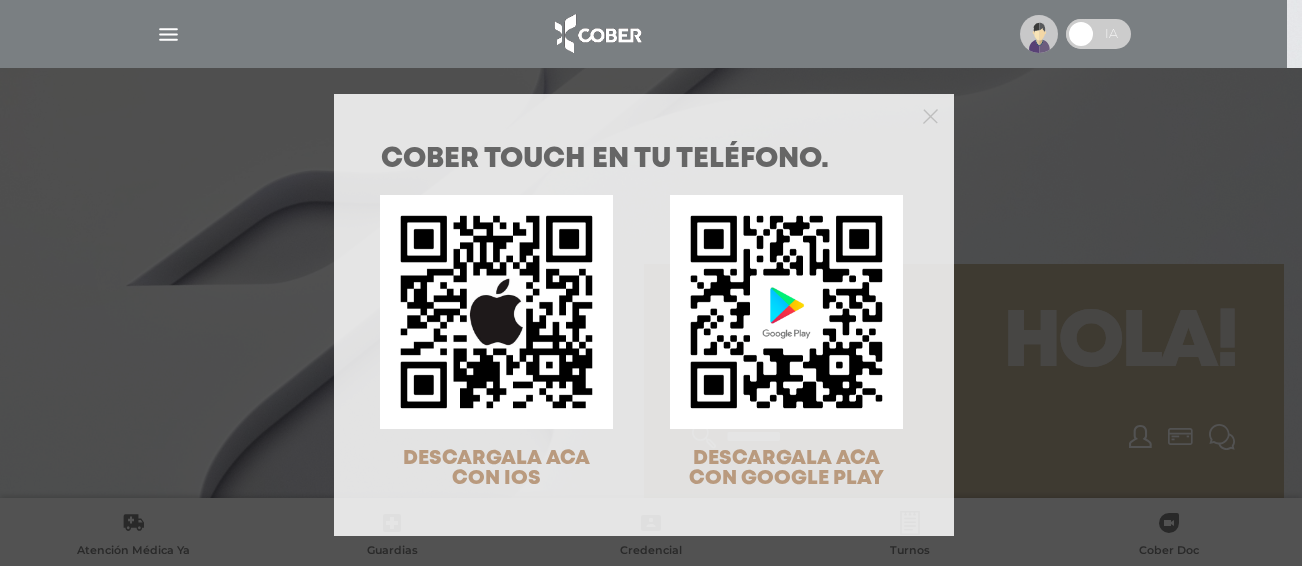 scroll, scrollTop: 0, scrollLeft: 0, axis: both 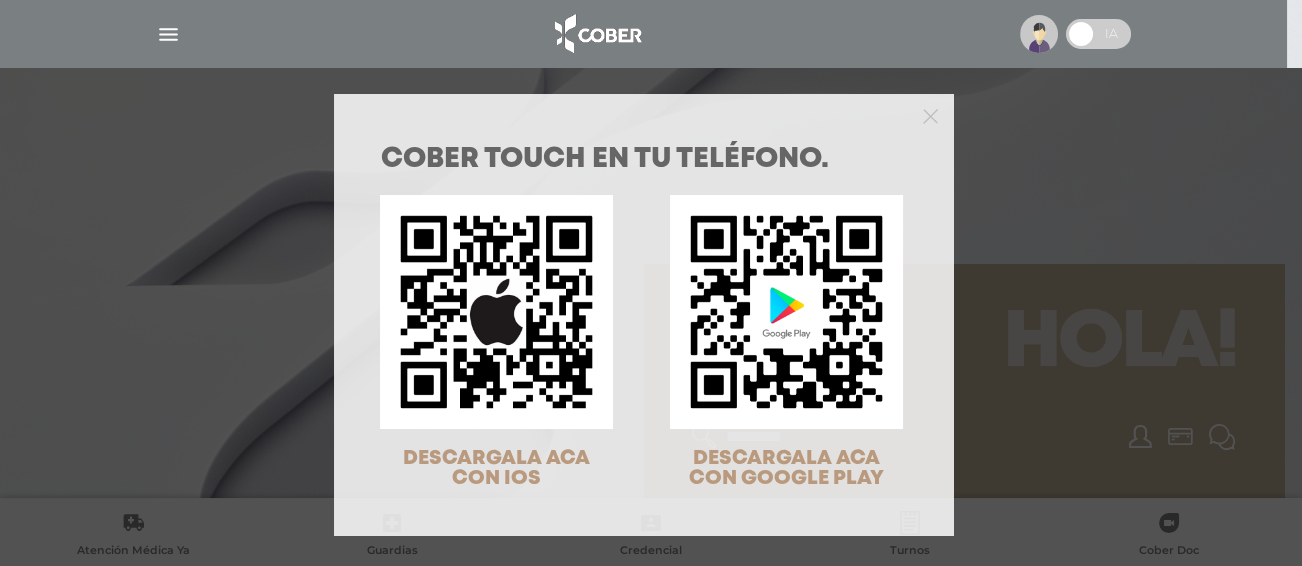 click on "COBER TOUCH en tu teléfono.
DESCARGALA ACA CON IOS
DESCARGALA ACA CON GOOGLE PLAY" at bounding box center (651, 283) 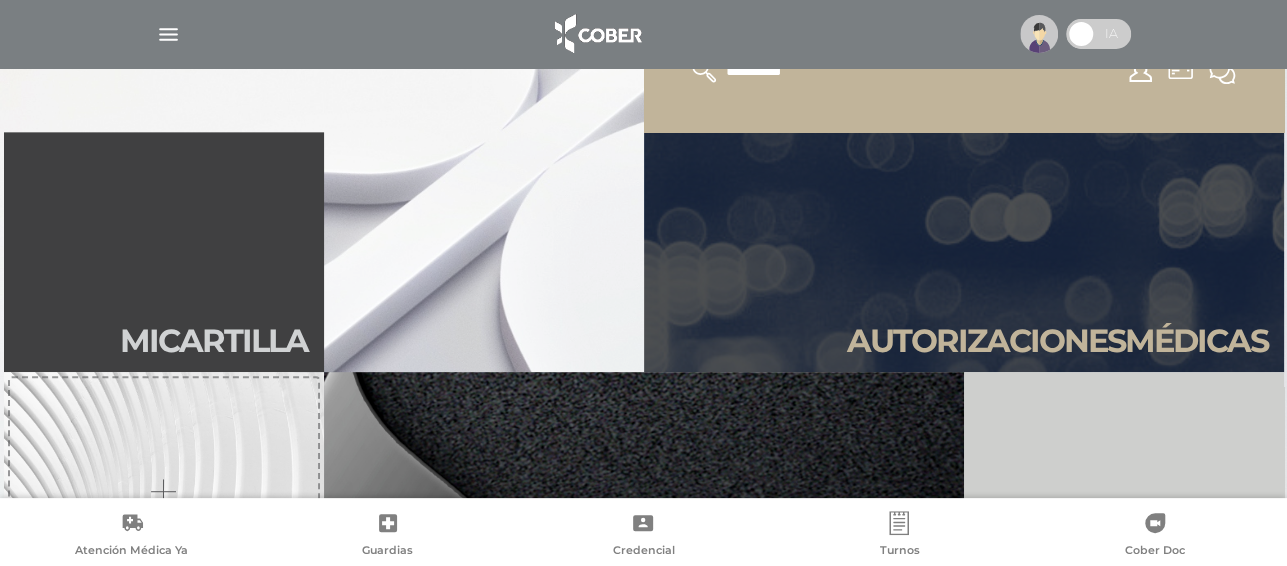 scroll, scrollTop: 600, scrollLeft: 0, axis: vertical 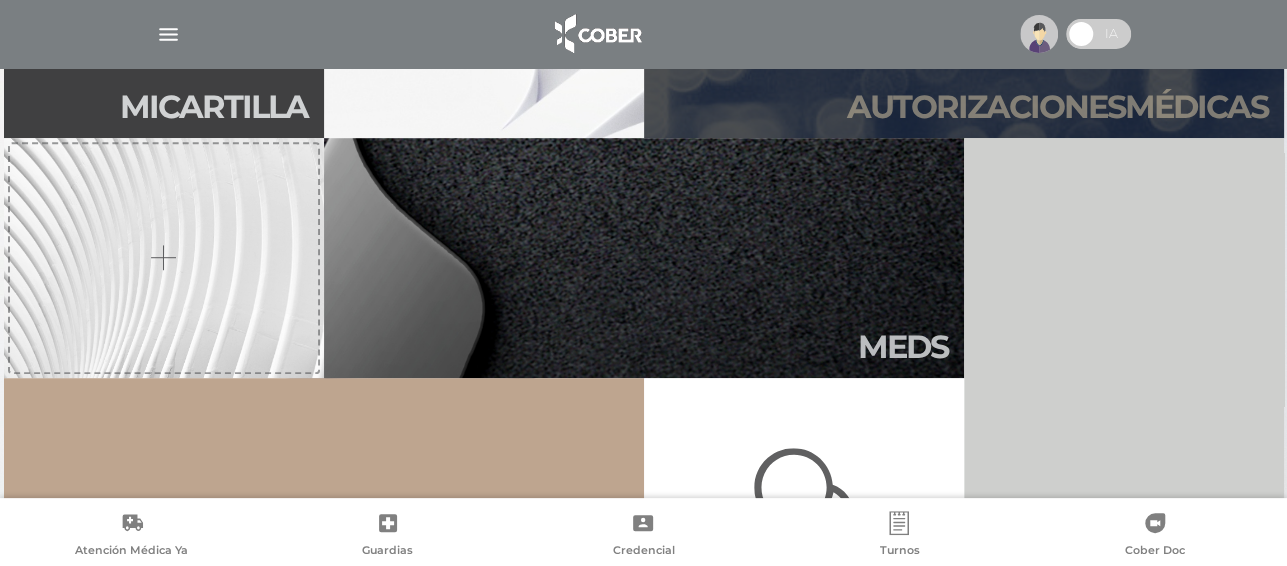 click on "Autori zaciones  médicas" at bounding box center [1057, 107] 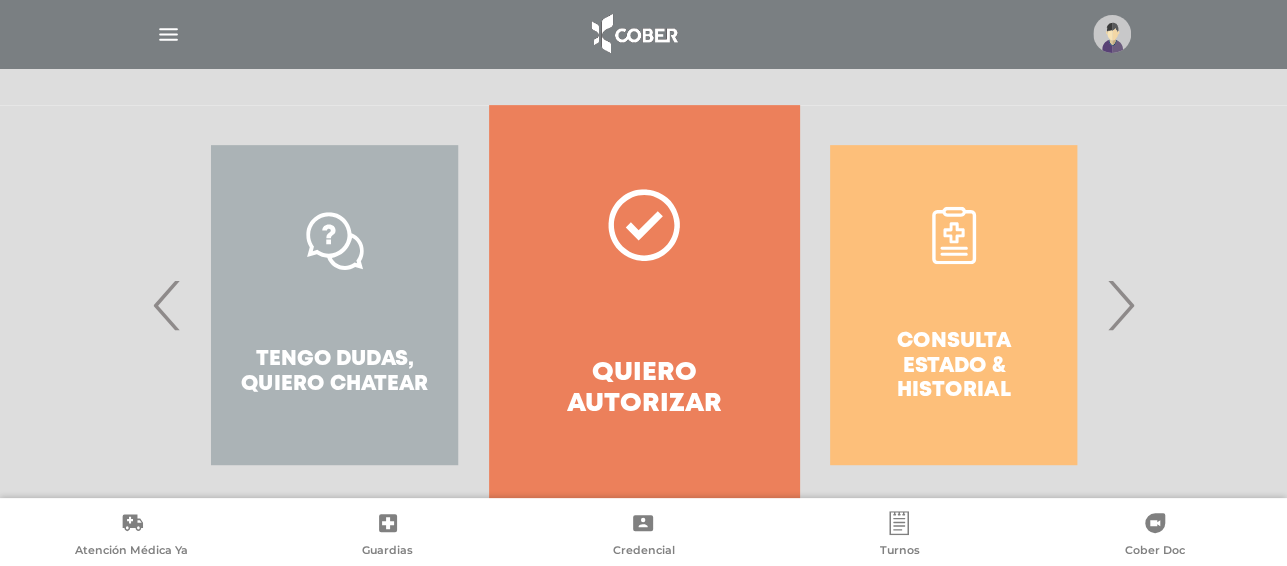 scroll, scrollTop: 400, scrollLeft: 0, axis: vertical 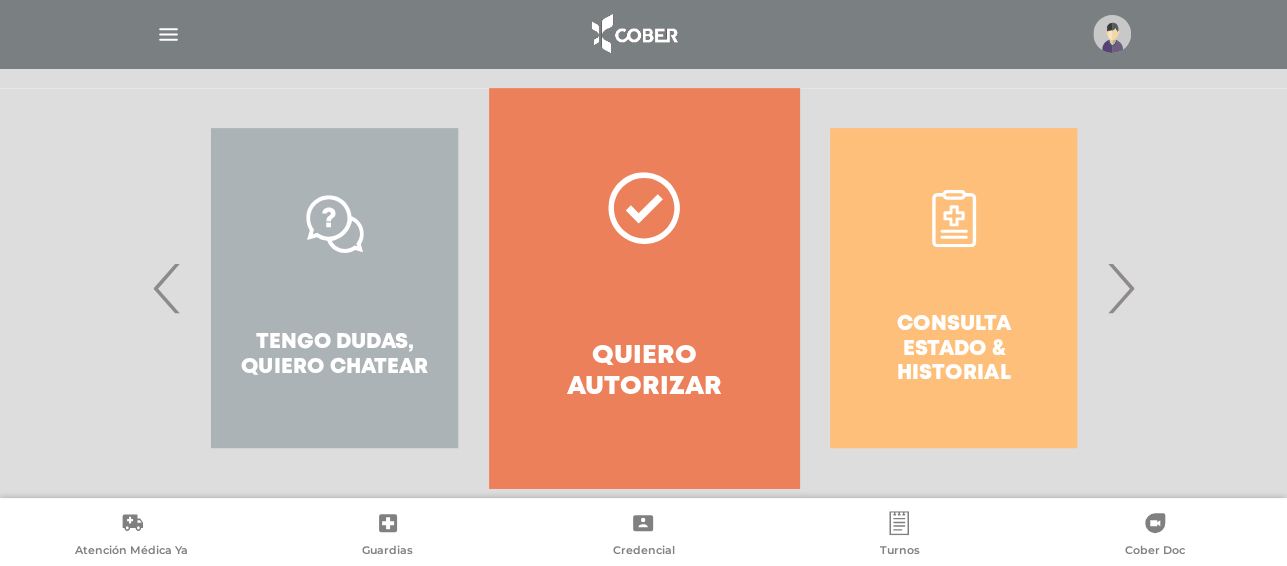 click on "Quiero autorizar" at bounding box center (643, 288) 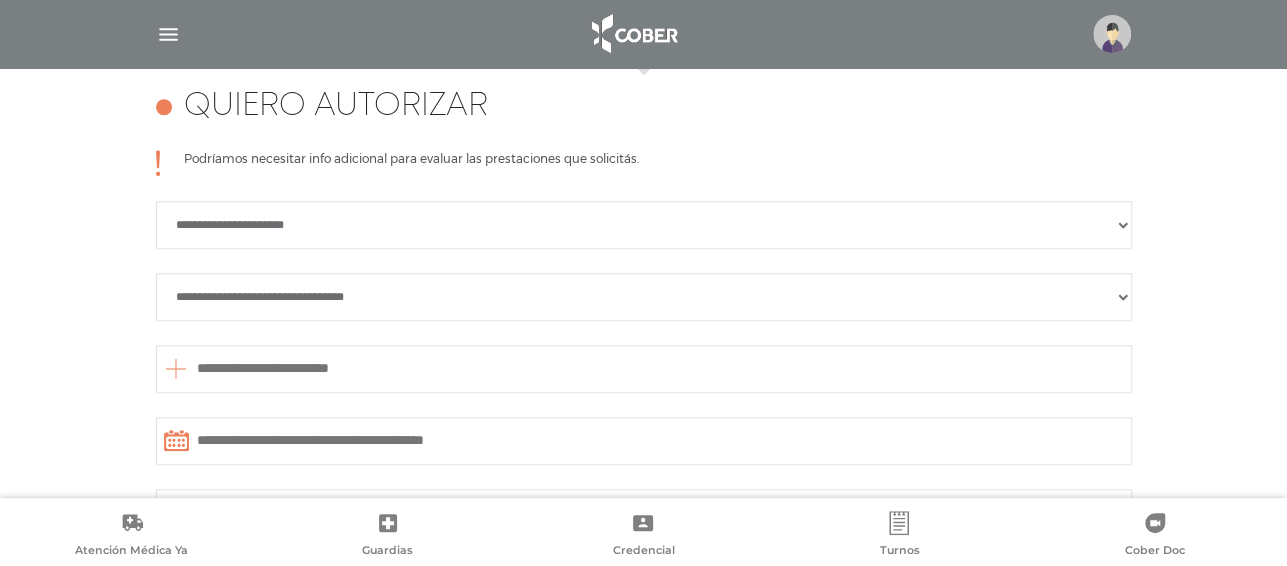 scroll, scrollTop: 887, scrollLeft: 0, axis: vertical 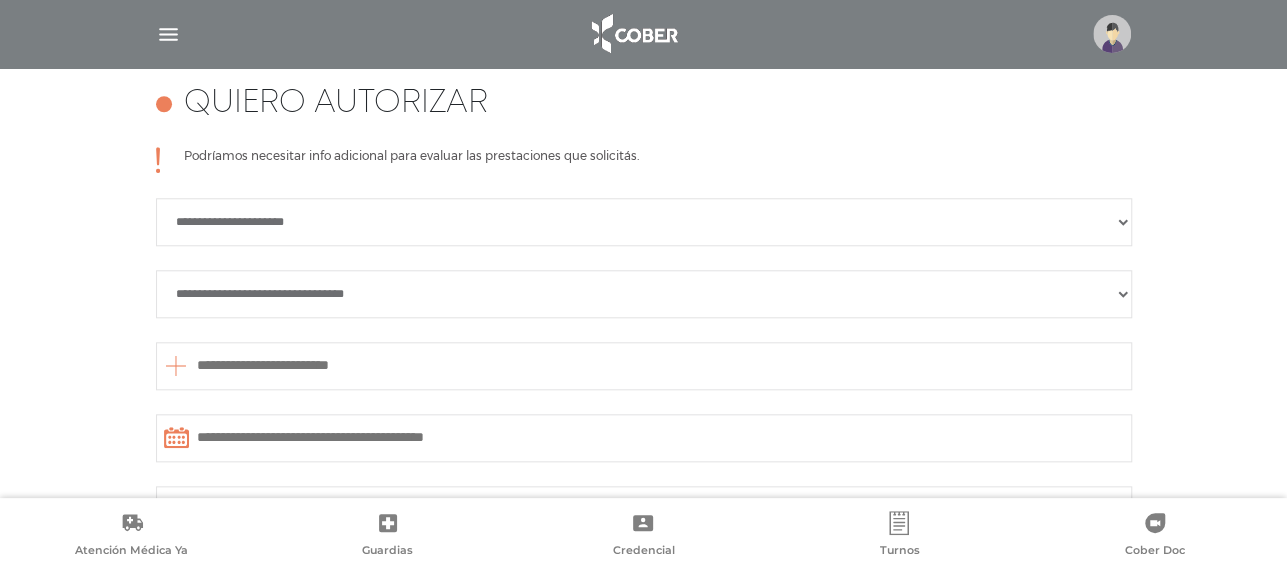 click on "**********" at bounding box center [644, 222] 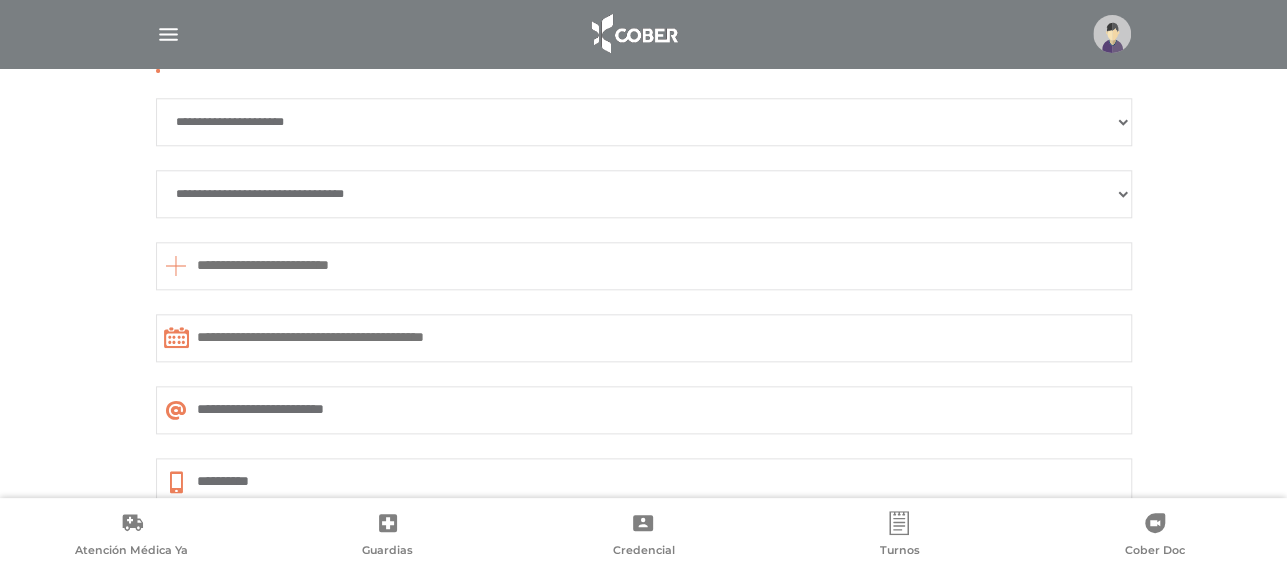 click on "**********" at bounding box center [644, 194] 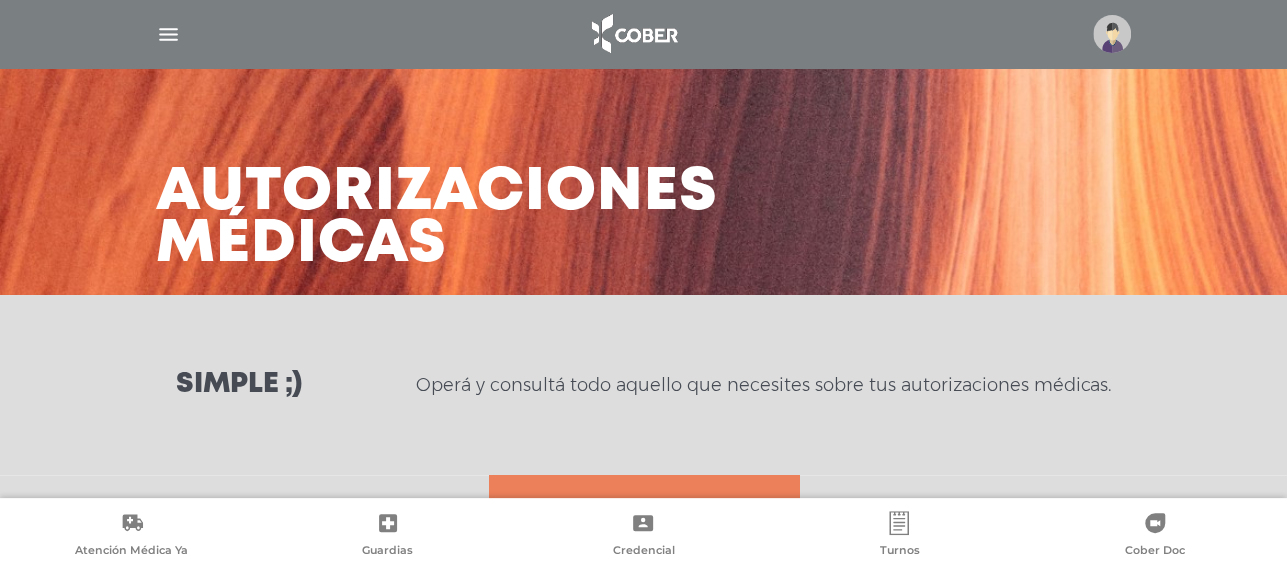 scroll, scrollTop: 0, scrollLeft: 0, axis: both 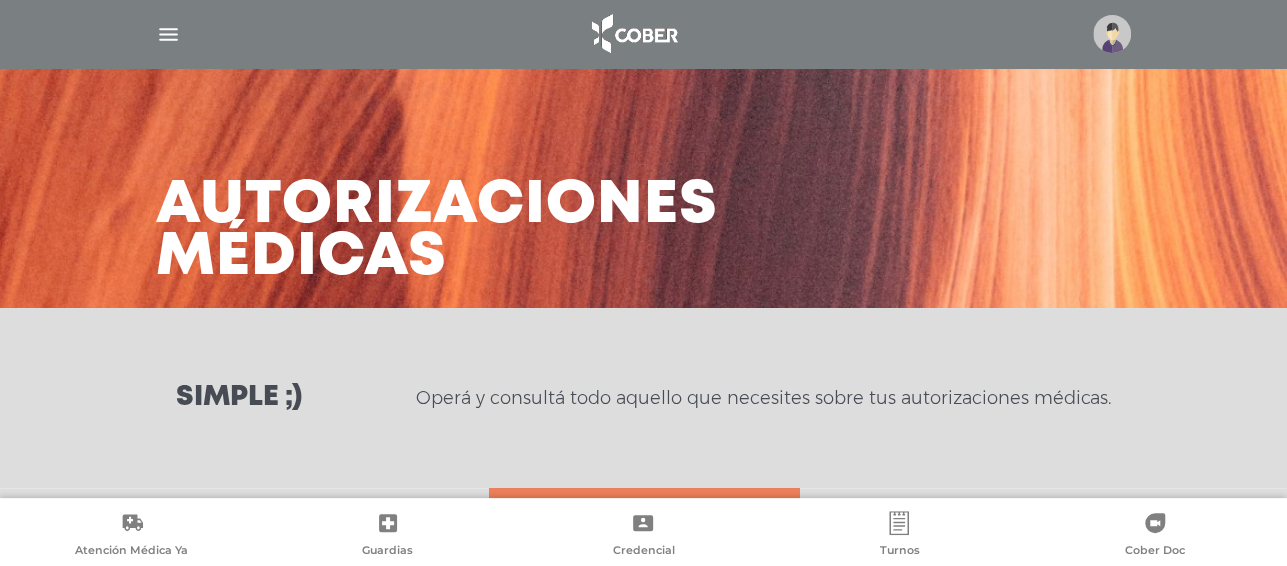 click at bounding box center (1112, 34) 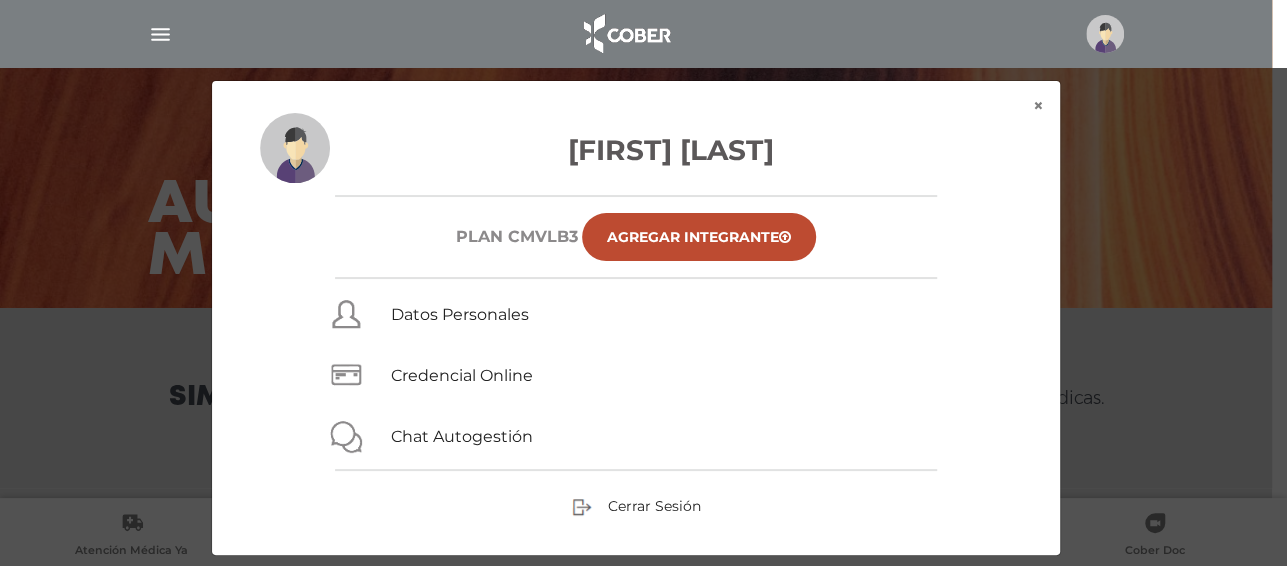 click on "×
×
Fappiano Marcelo Ricardo
Plan CMVLB3
Agregar Integrante
Datos Personales
Credencial Online
Chat Autogestión
Cerrar Sesión" at bounding box center (643, 318) 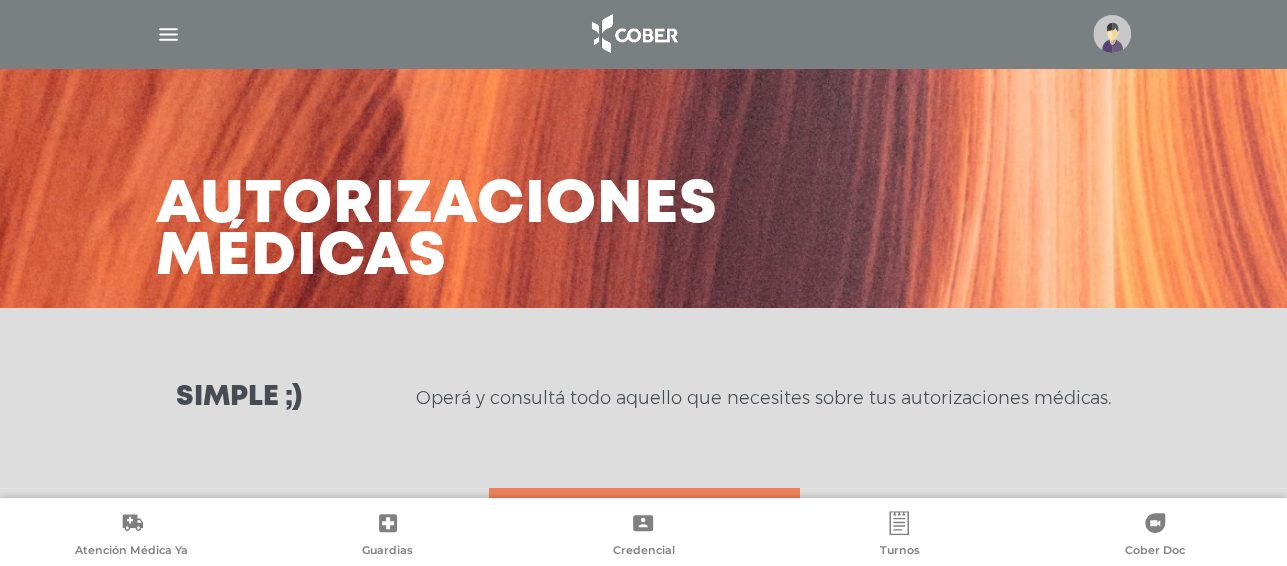 click at bounding box center [168, 34] 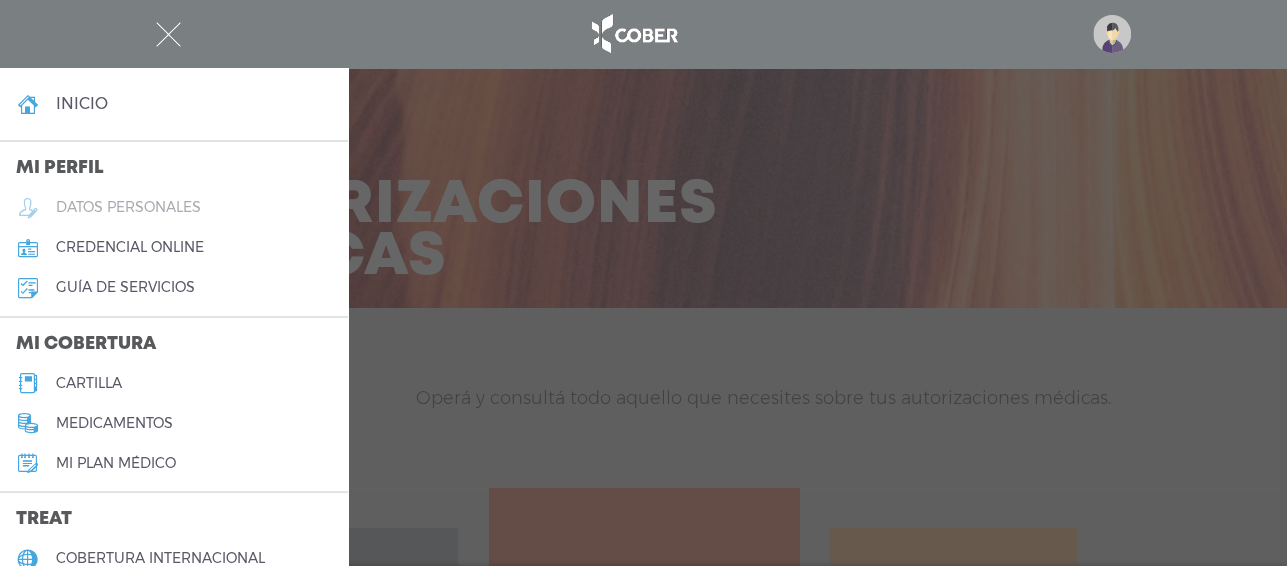 click on "datos personales" at bounding box center (128, 207) 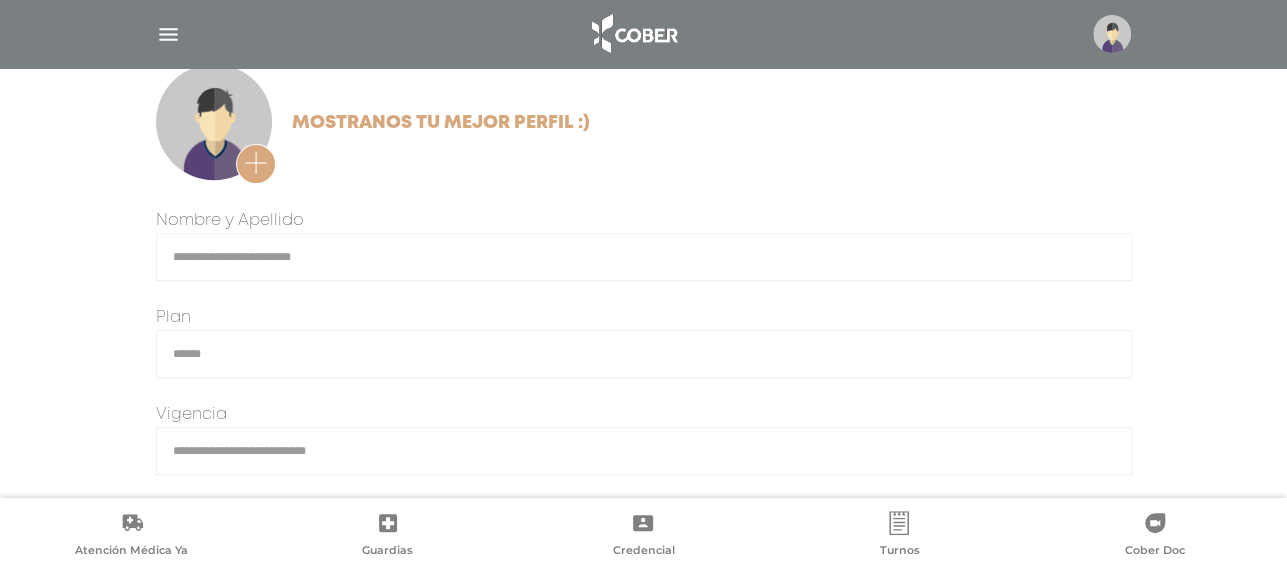 scroll, scrollTop: 269, scrollLeft: 0, axis: vertical 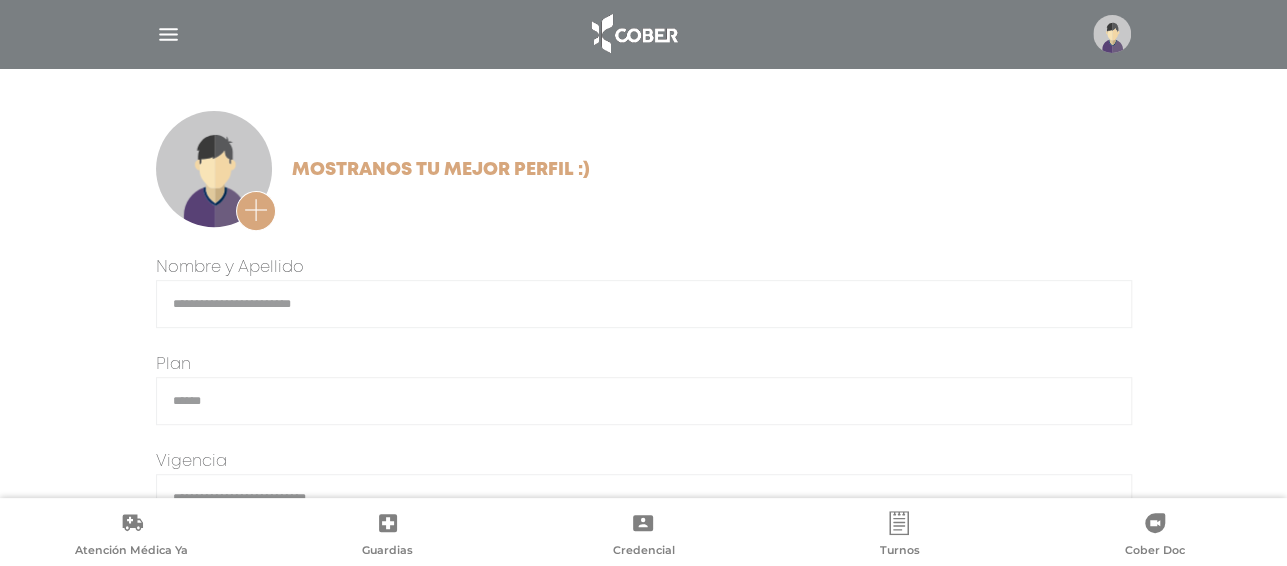 click at bounding box center [168, 34] 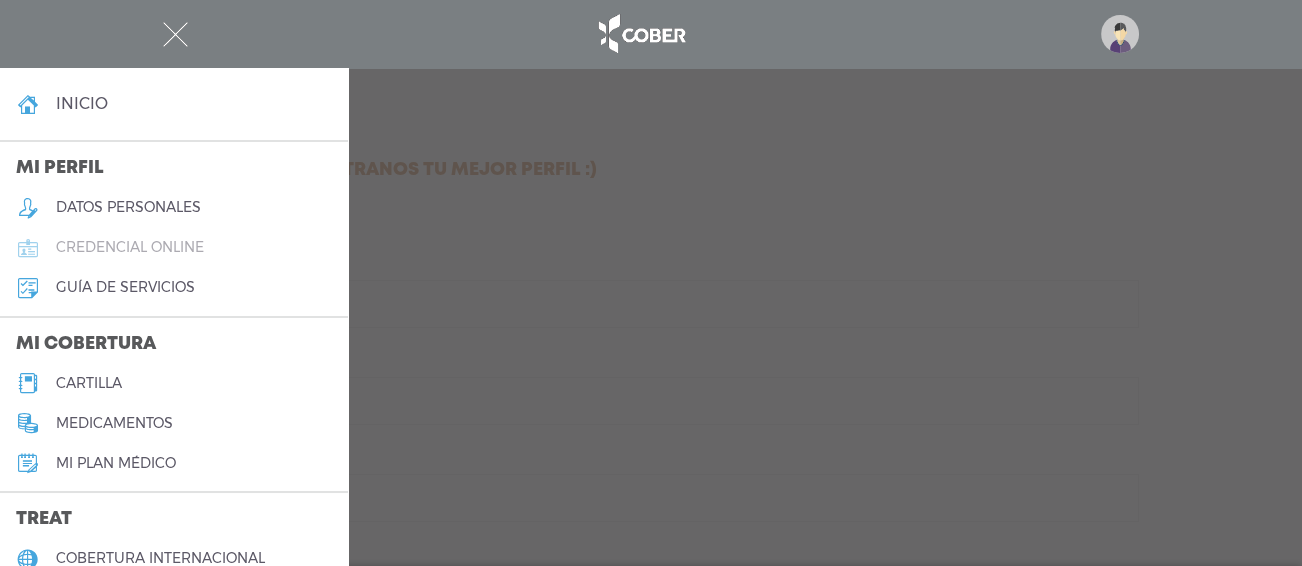 click on "credencial online" at bounding box center [130, 247] 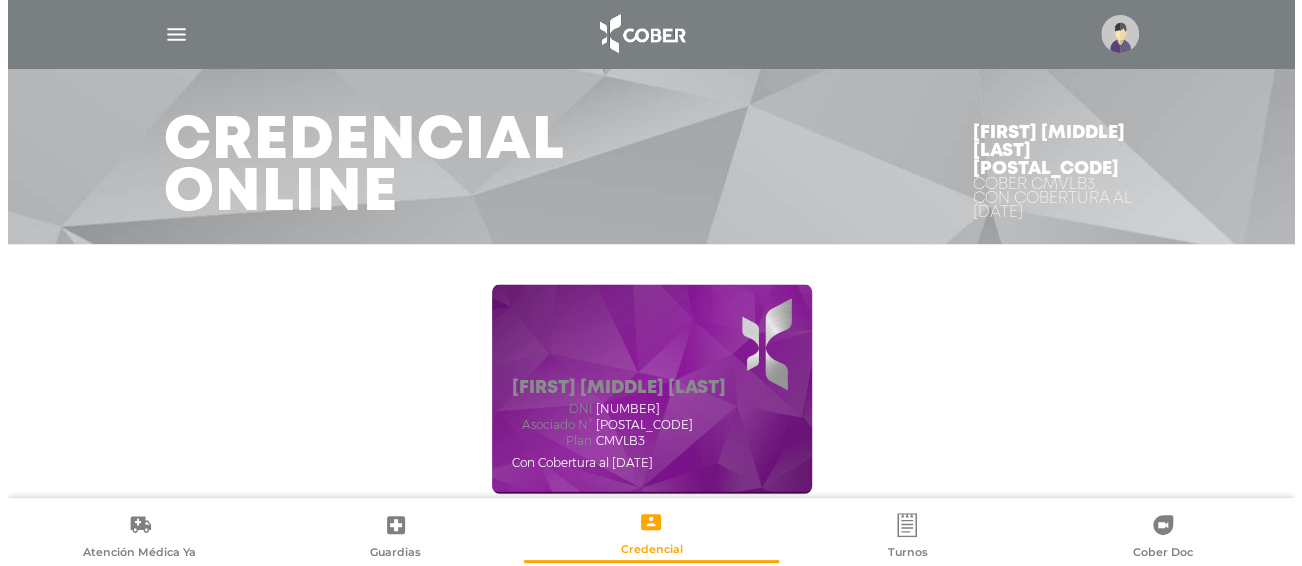 scroll, scrollTop: 100, scrollLeft: 0, axis: vertical 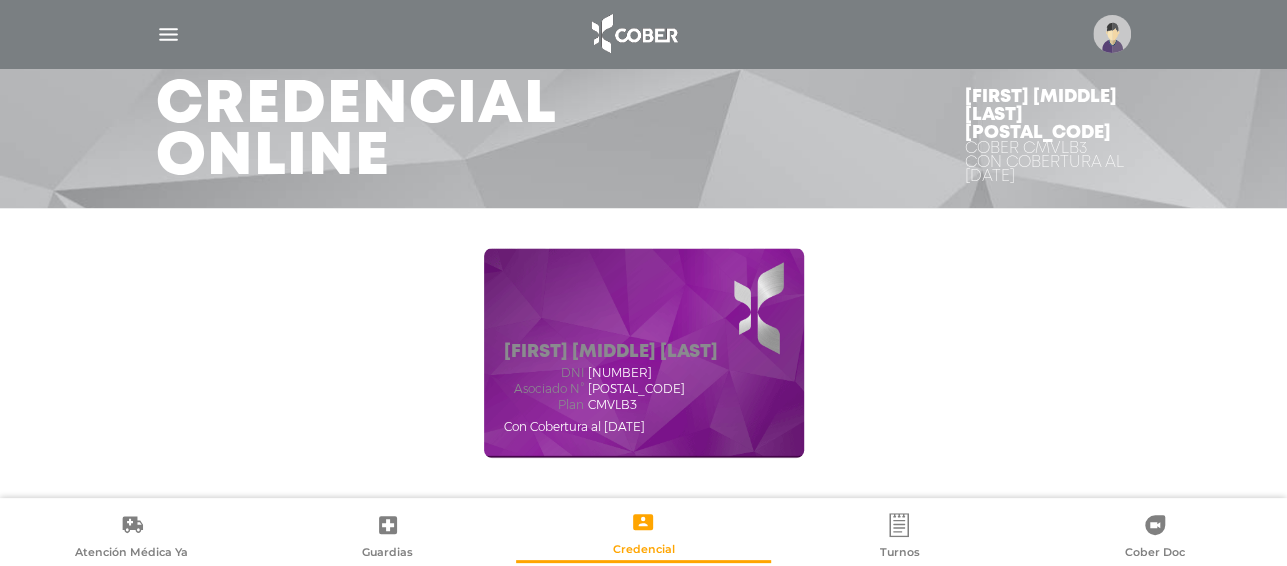 click at bounding box center (168, 34) 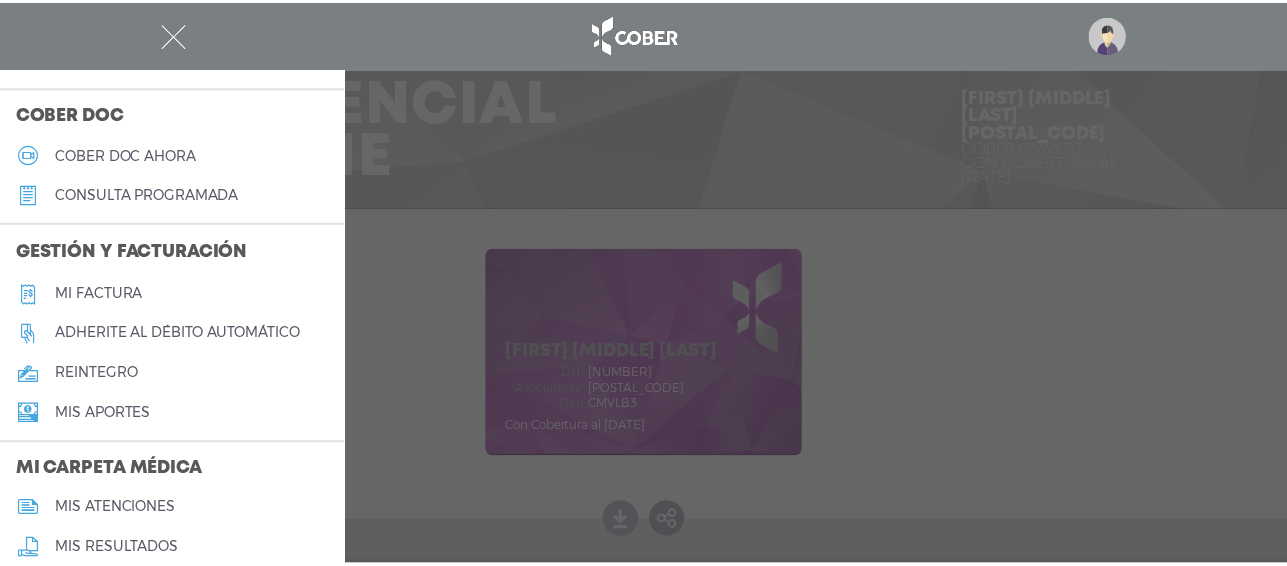 scroll, scrollTop: 600, scrollLeft: 0, axis: vertical 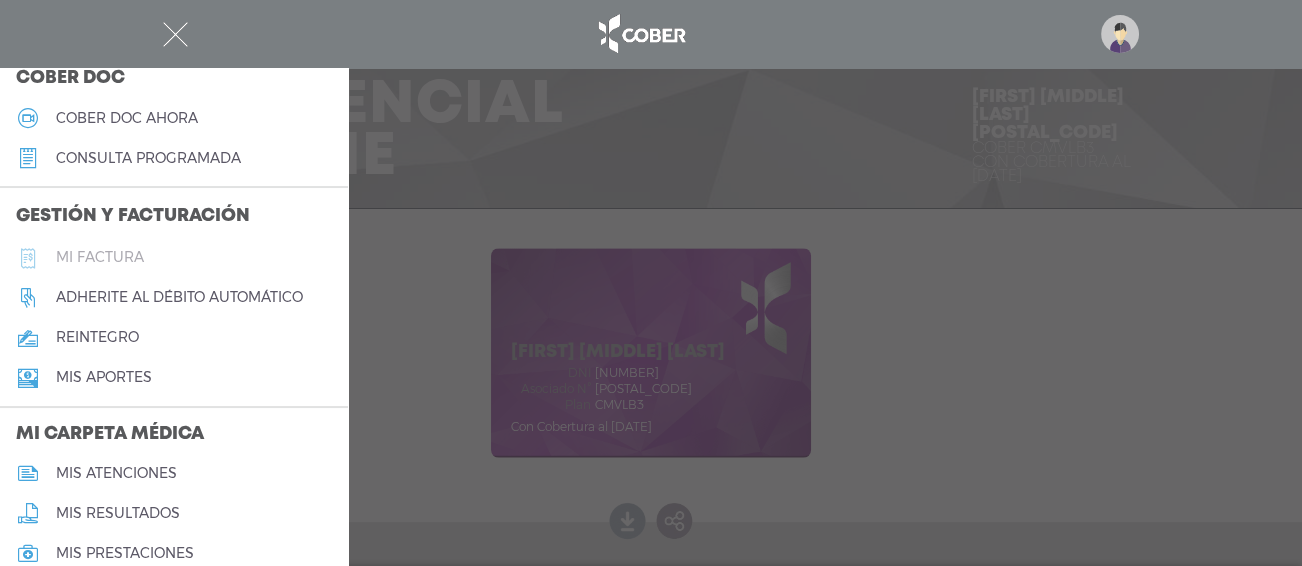 click on "Mi factura" at bounding box center [100, 257] 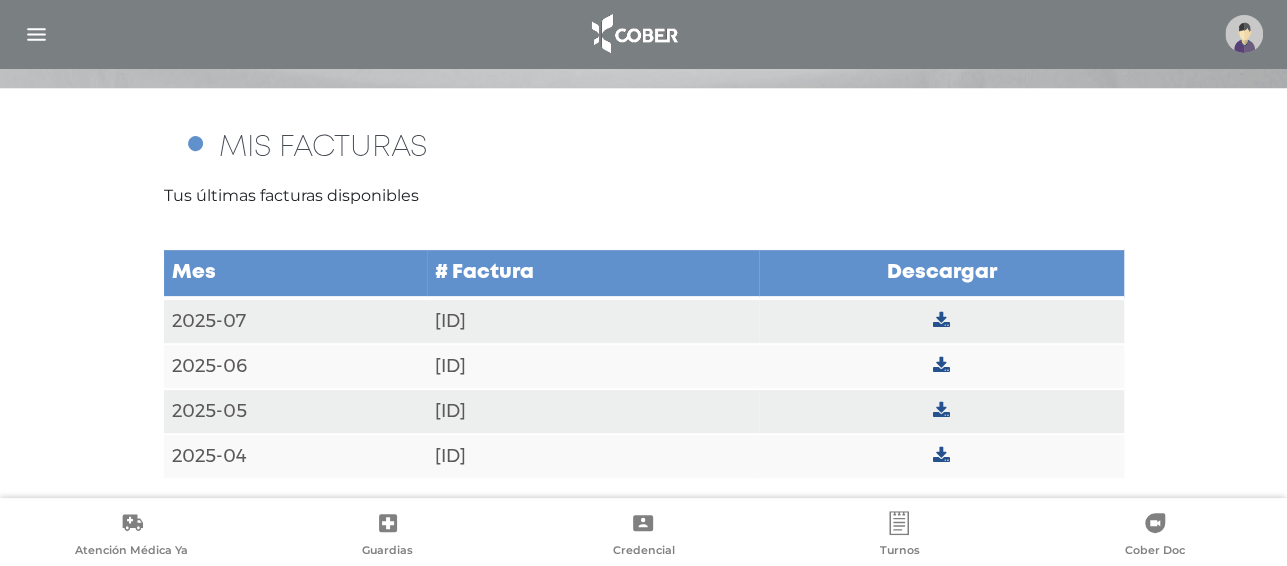 scroll, scrollTop: 225, scrollLeft: 0, axis: vertical 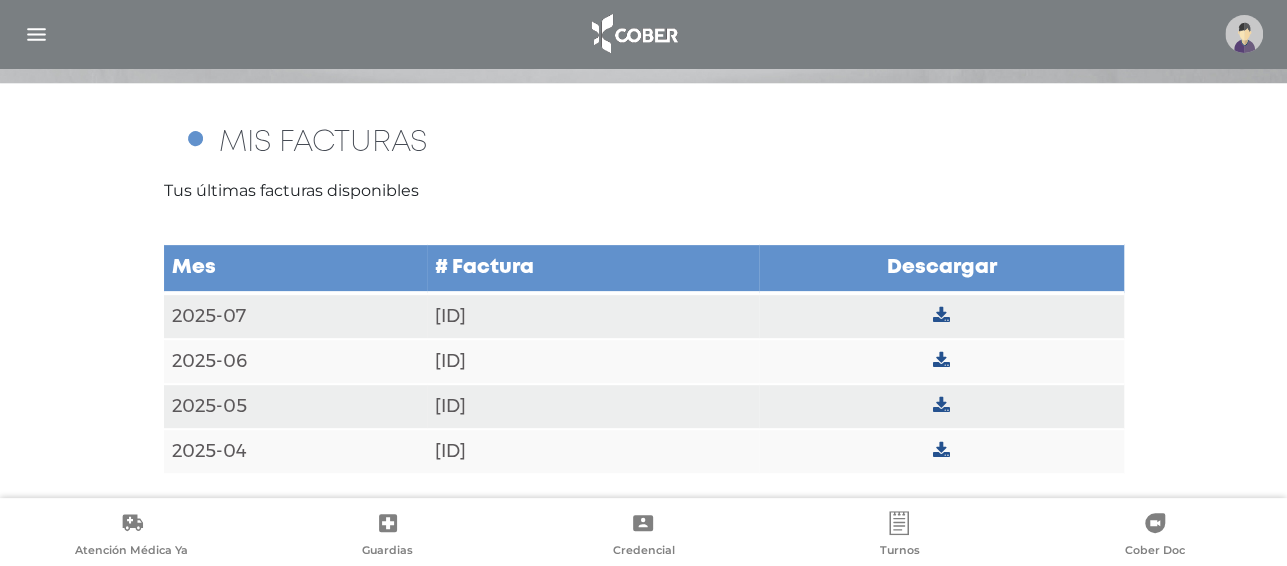 click at bounding box center [941, 316] 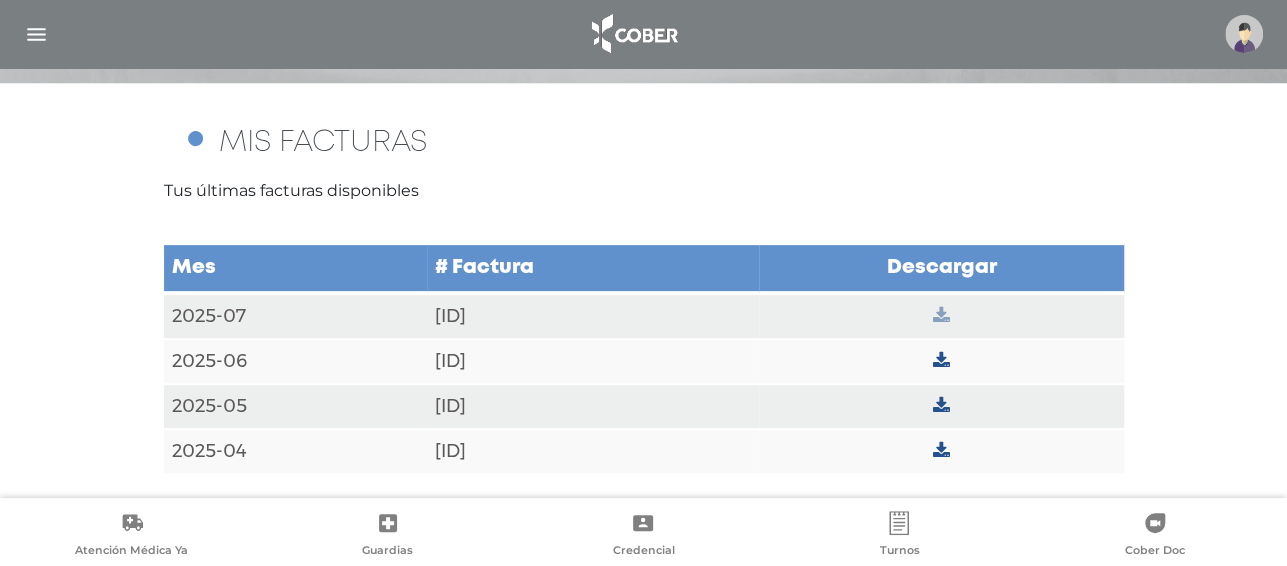 click at bounding box center (941, 316) 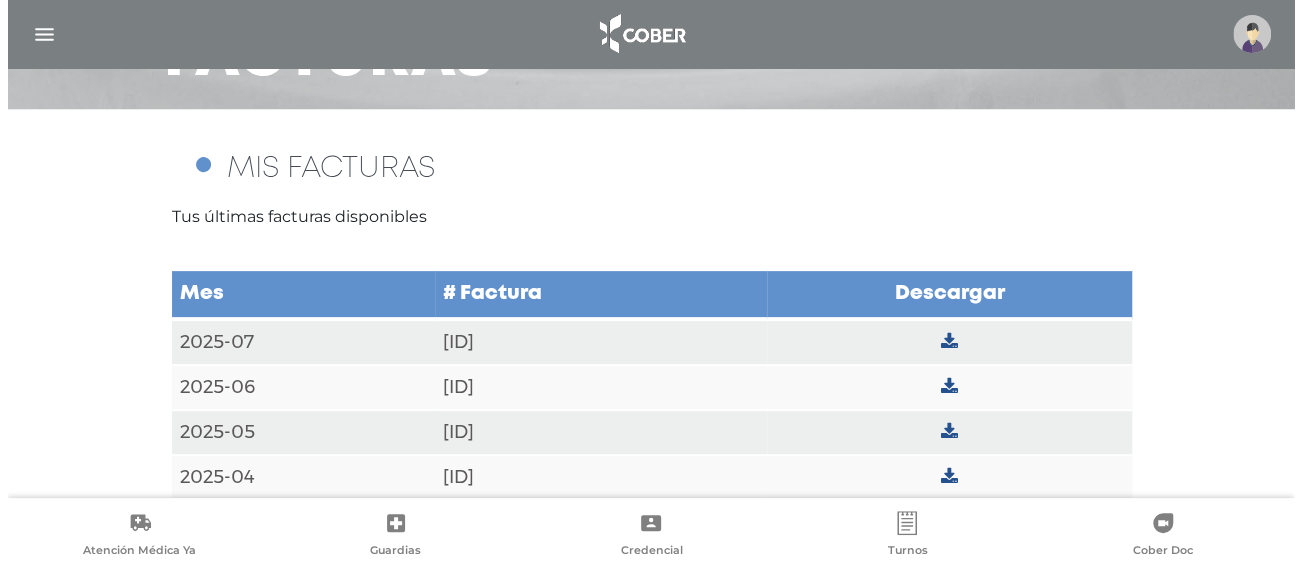 scroll, scrollTop: 200, scrollLeft: 0, axis: vertical 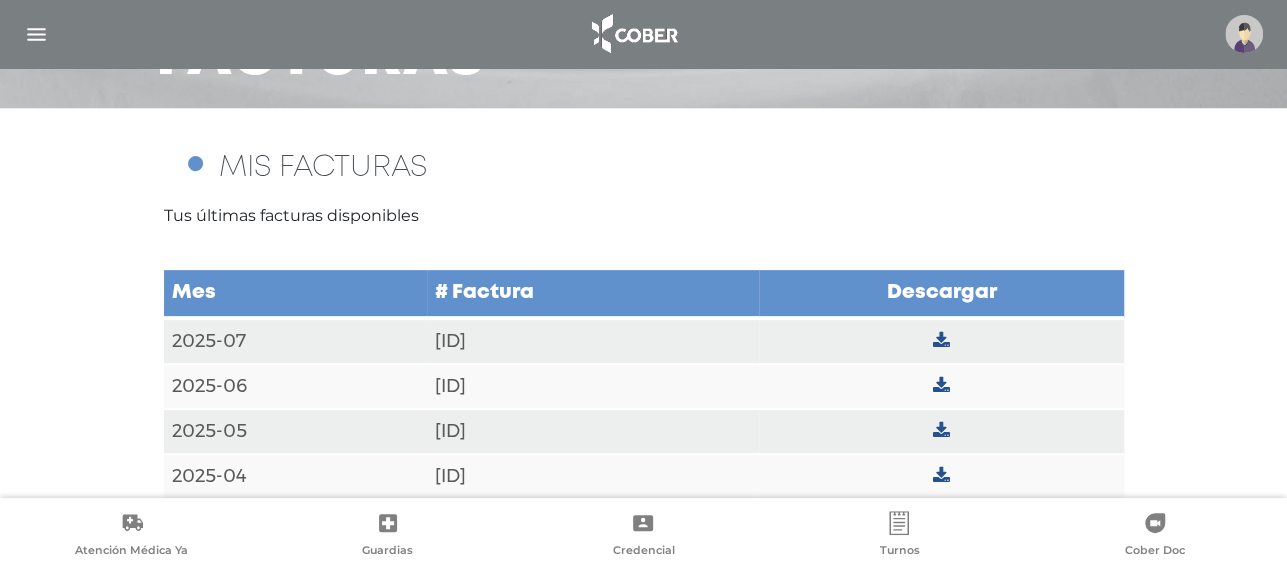 click at bounding box center (36, 34) 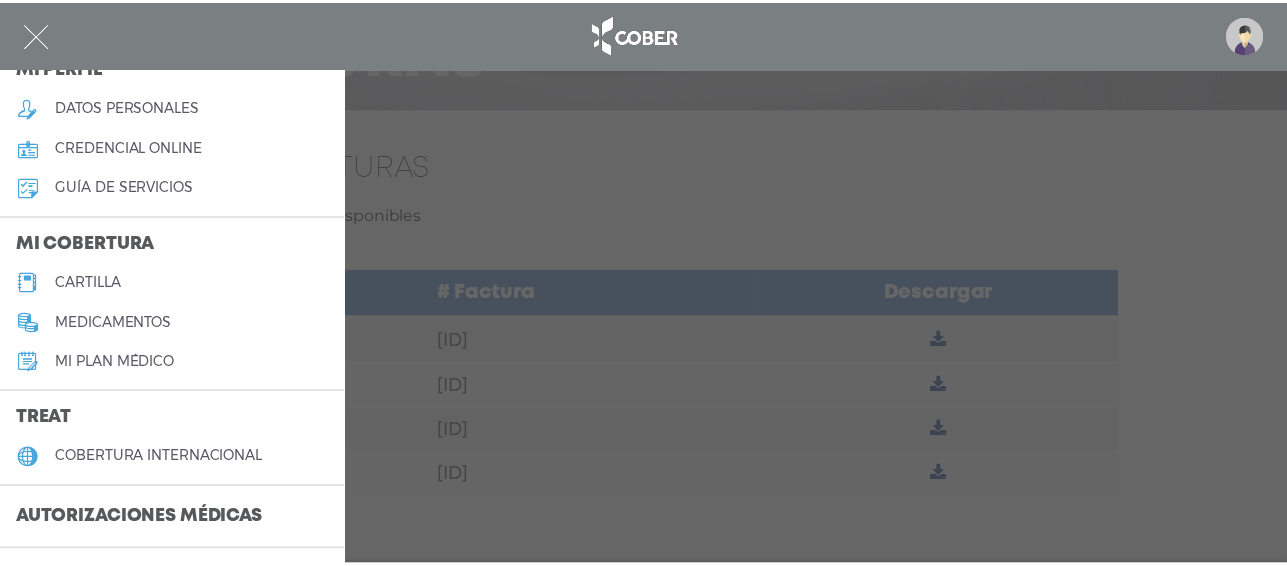 scroll, scrollTop: 200, scrollLeft: 0, axis: vertical 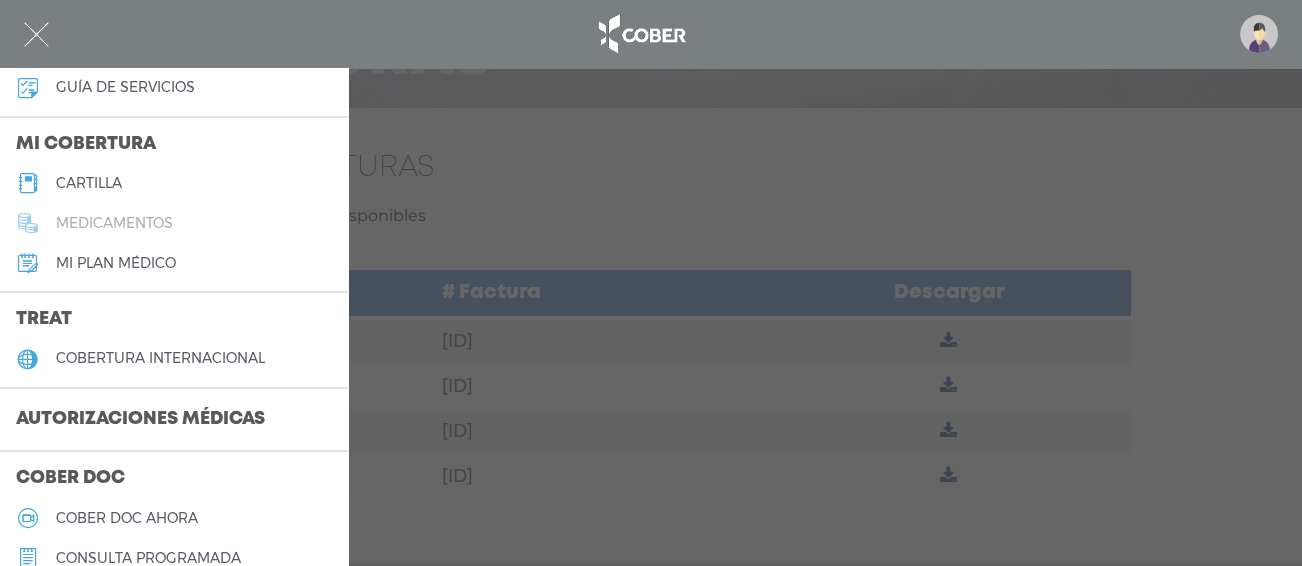 click on "medicamentos" at bounding box center [114, 223] 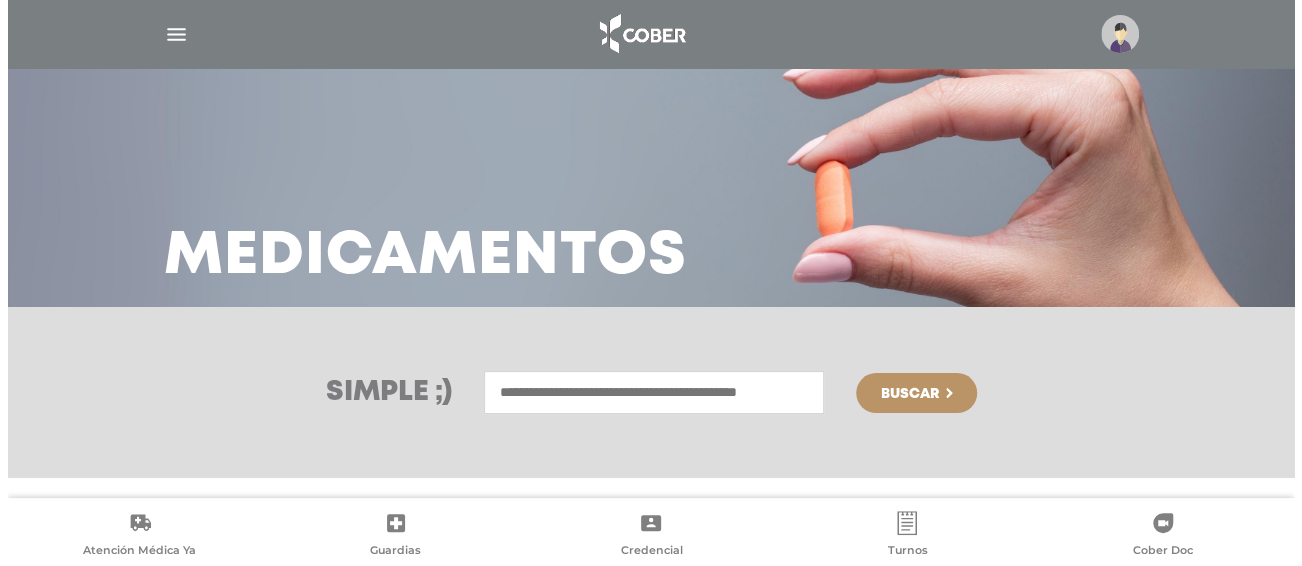 scroll, scrollTop: 0, scrollLeft: 0, axis: both 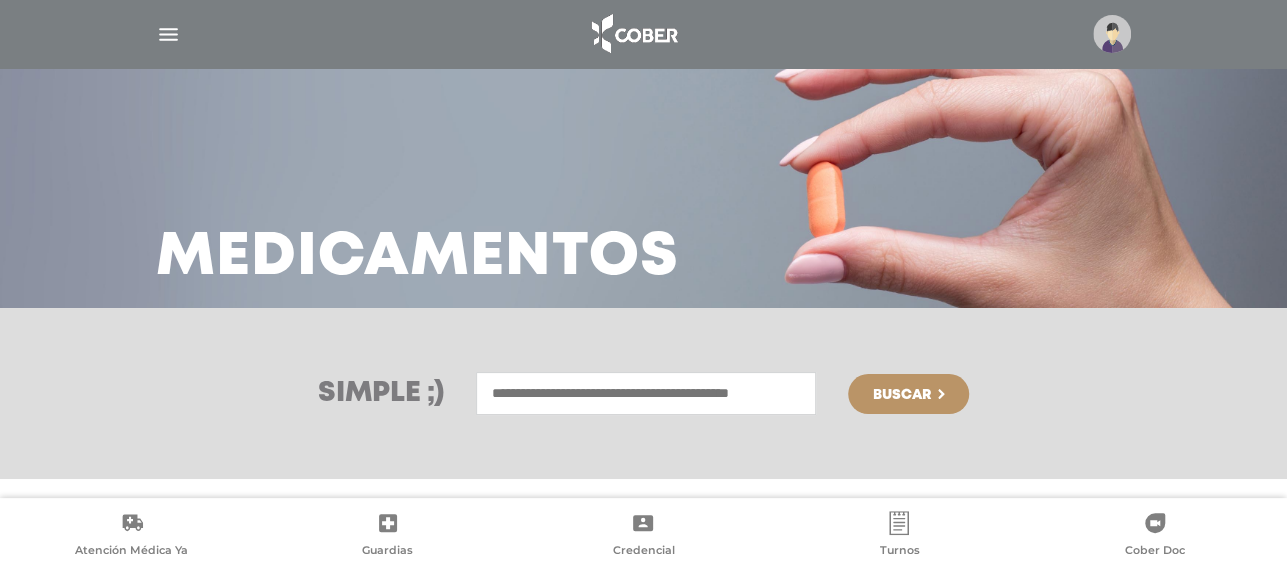 click at bounding box center [168, 34] 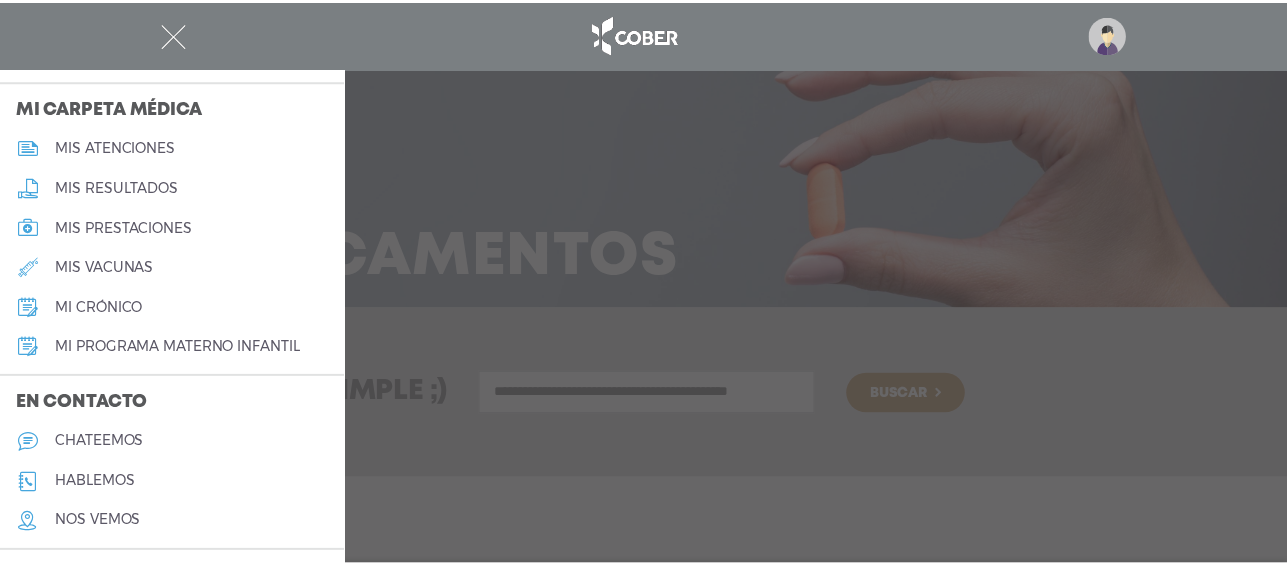 scroll, scrollTop: 975, scrollLeft: 0, axis: vertical 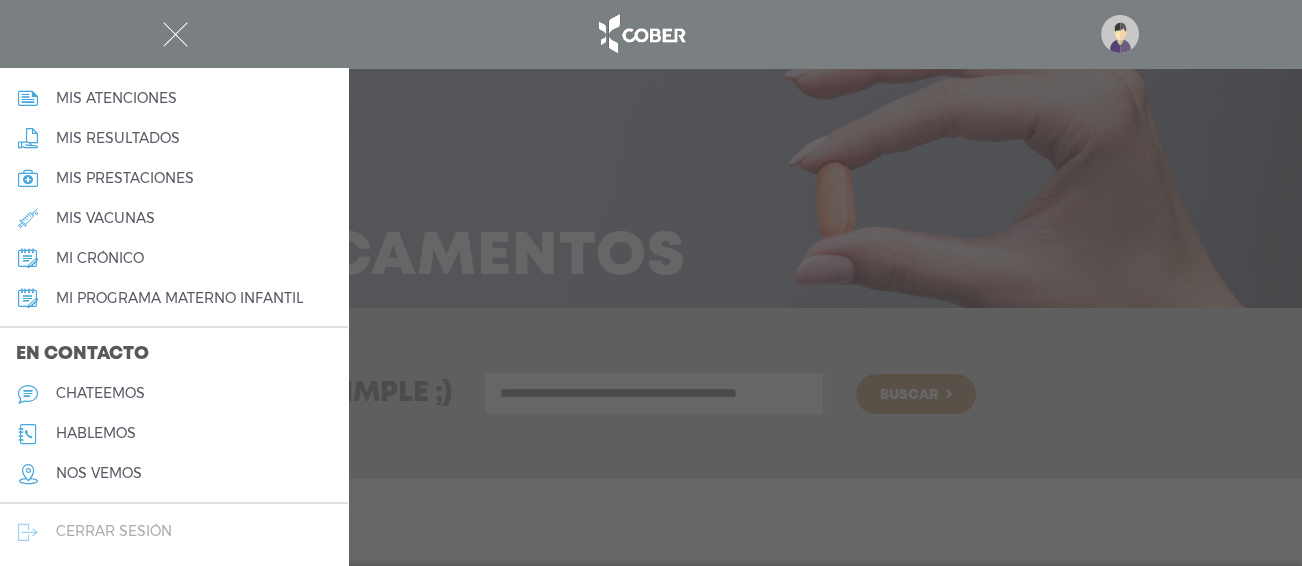 click on "cerrar sesión" at bounding box center (114, 531) 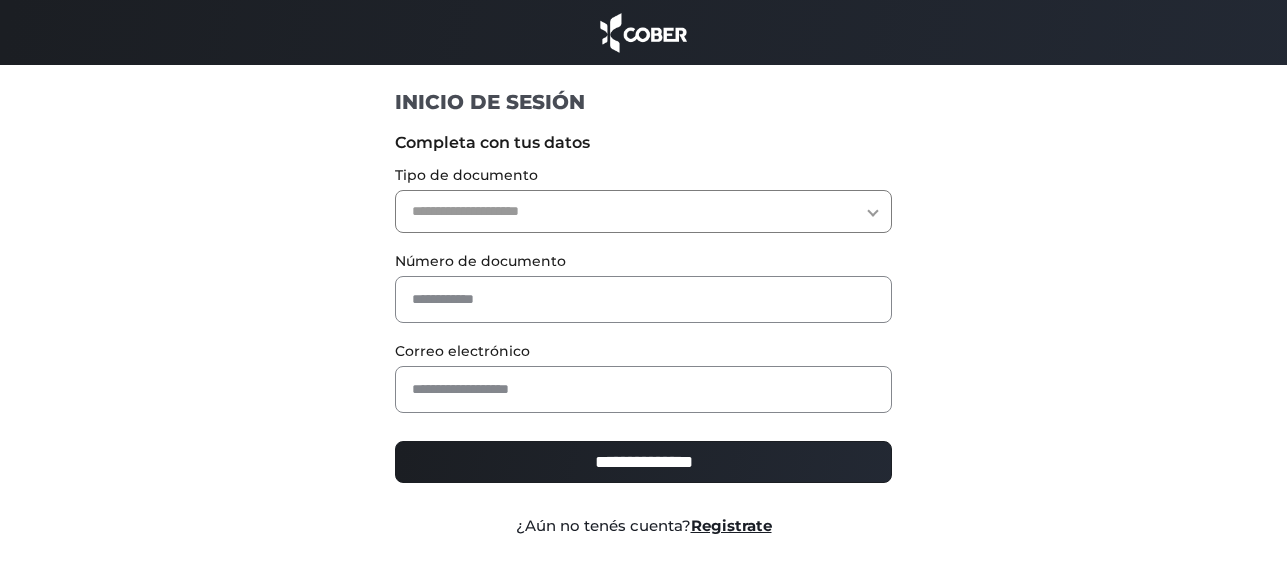scroll, scrollTop: 0, scrollLeft: 0, axis: both 